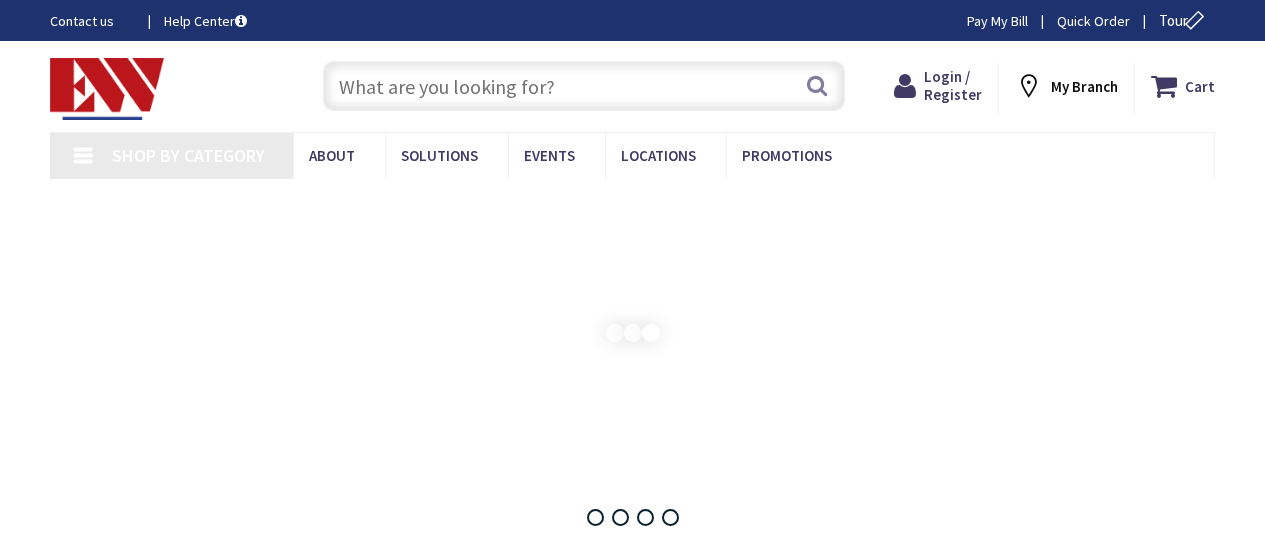 scroll, scrollTop: 0, scrollLeft: 0, axis: both 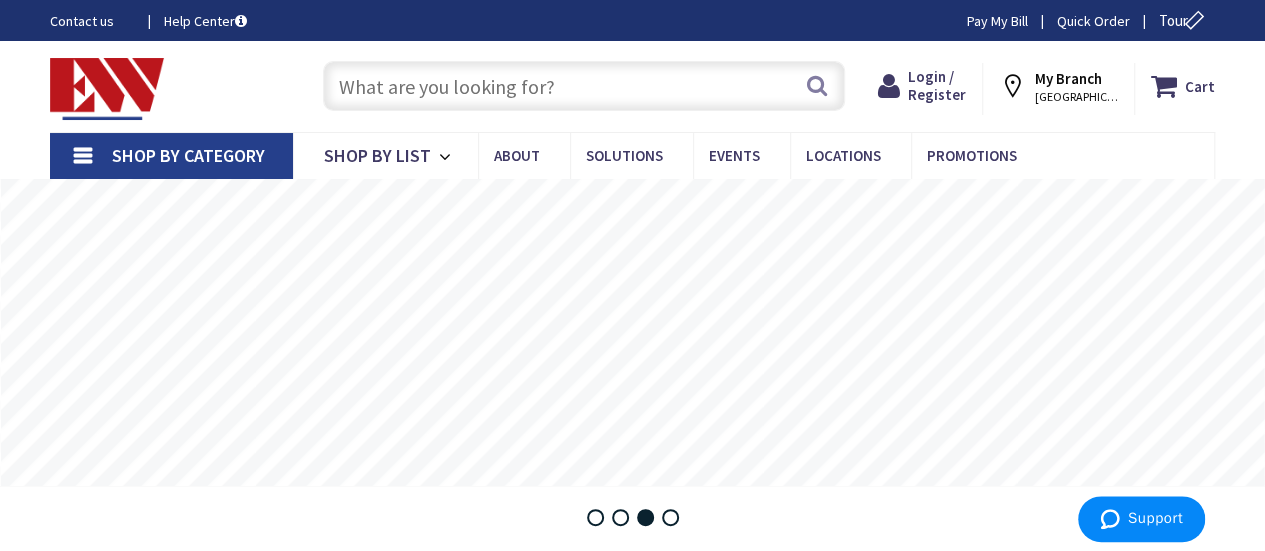 type on "[GEOGRAPHIC_DATA], [GEOGRAPHIC_DATA]" 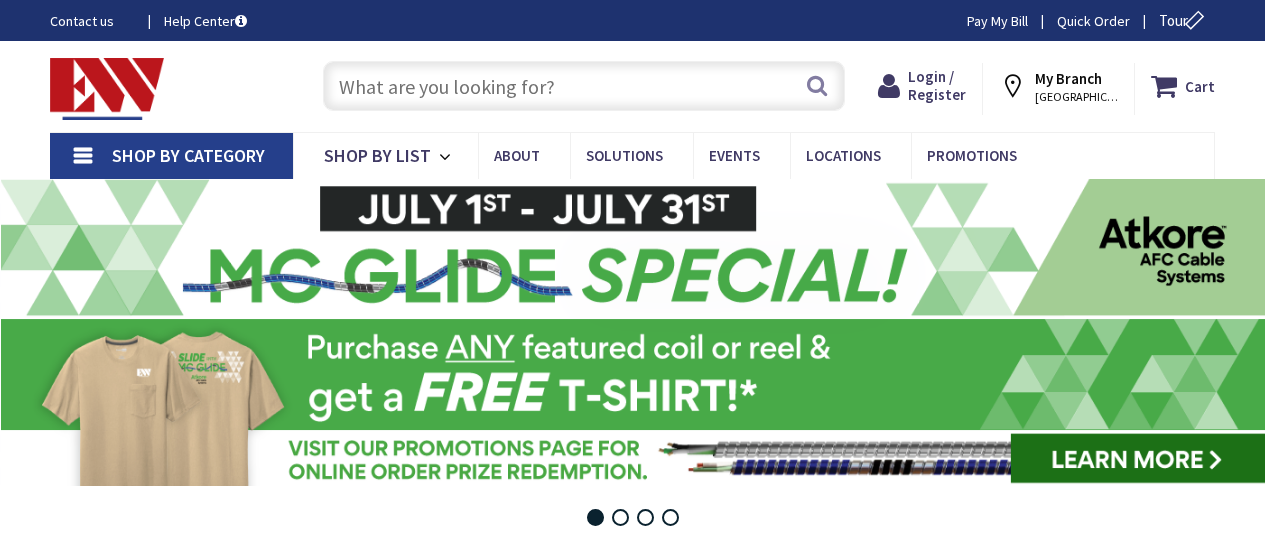 scroll, scrollTop: 0, scrollLeft: 0, axis: both 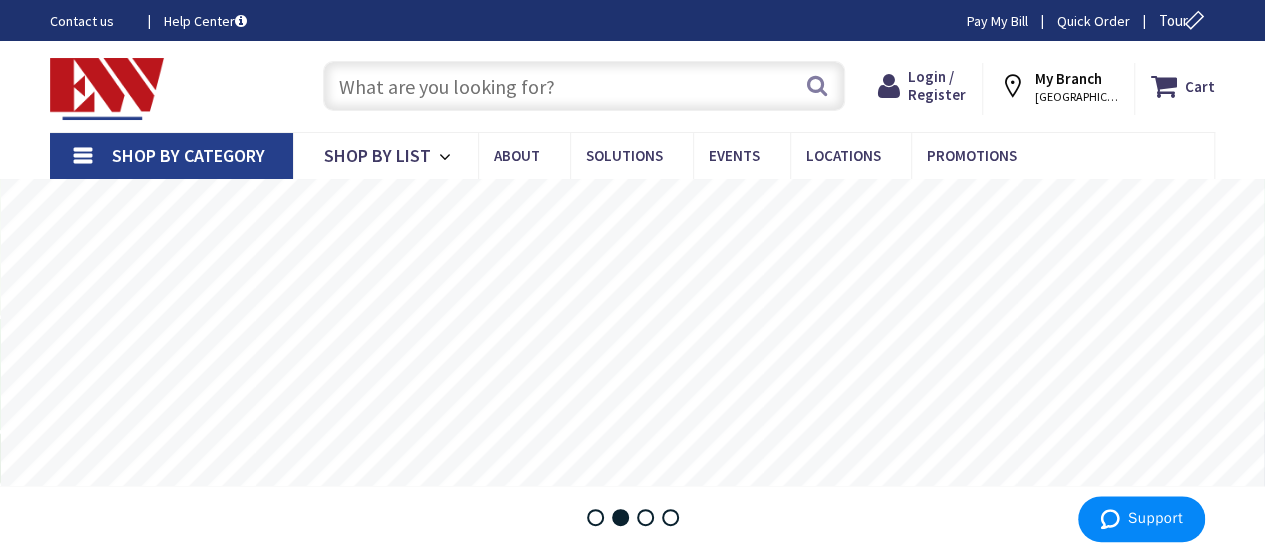 click at bounding box center [584, 86] 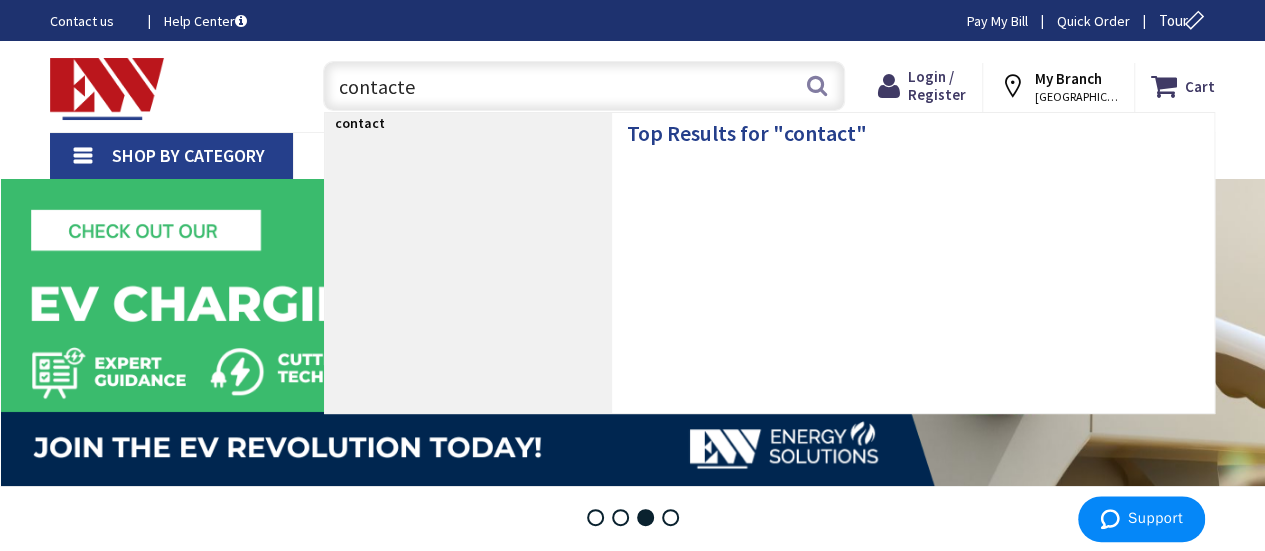 type on "contacter" 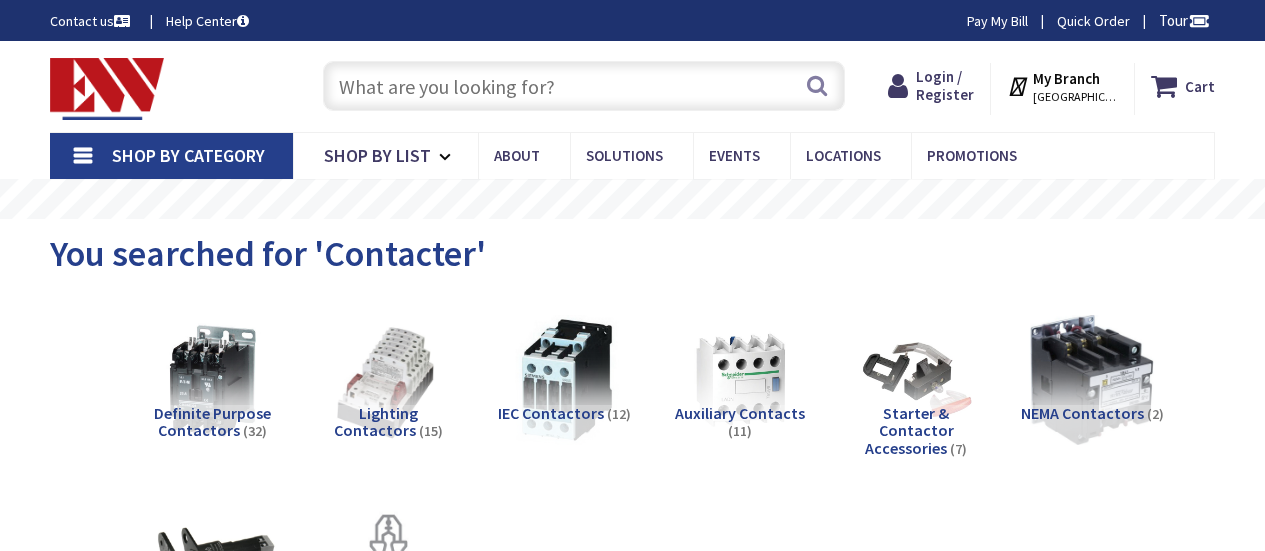 scroll, scrollTop: 0, scrollLeft: 0, axis: both 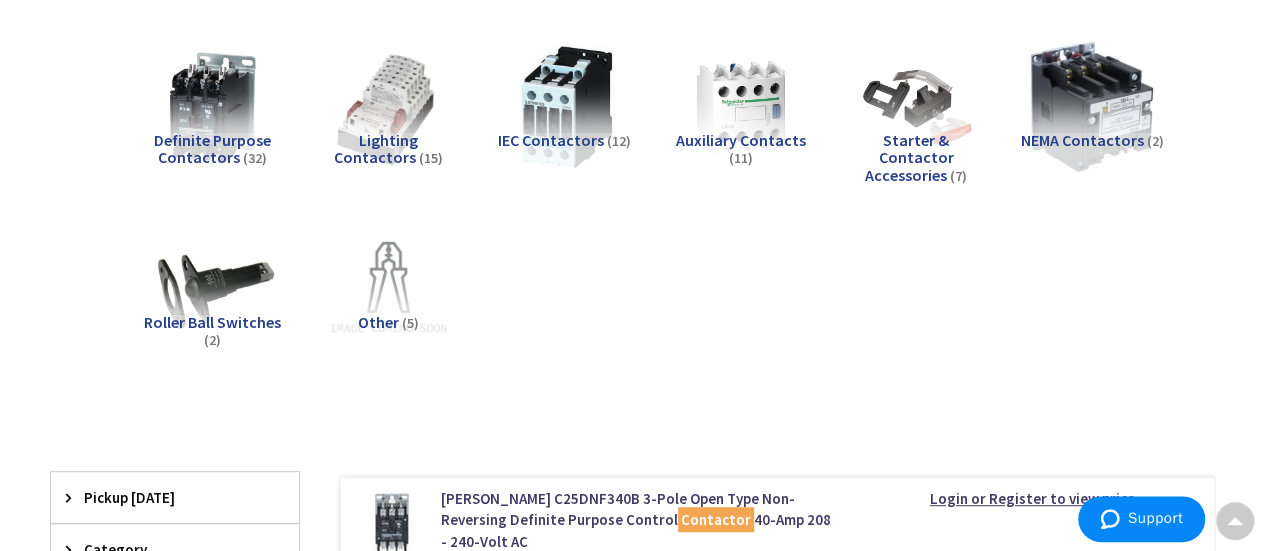 click on "NEMA Contactors" at bounding box center (1082, 140) 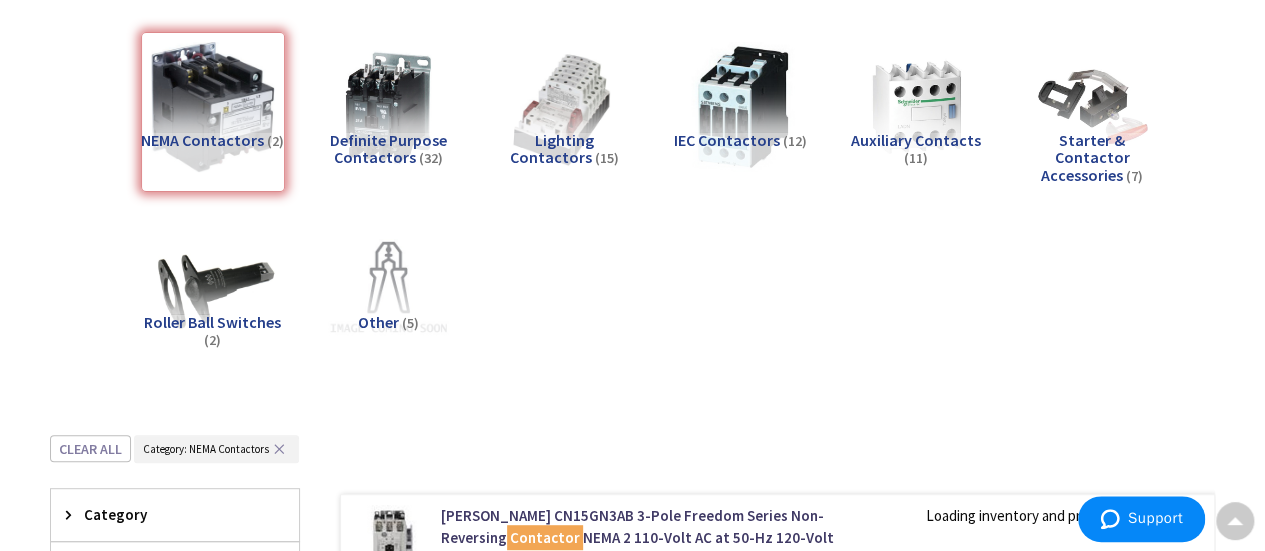 scroll, scrollTop: 706, scrollLeft: 0, axis: vertical 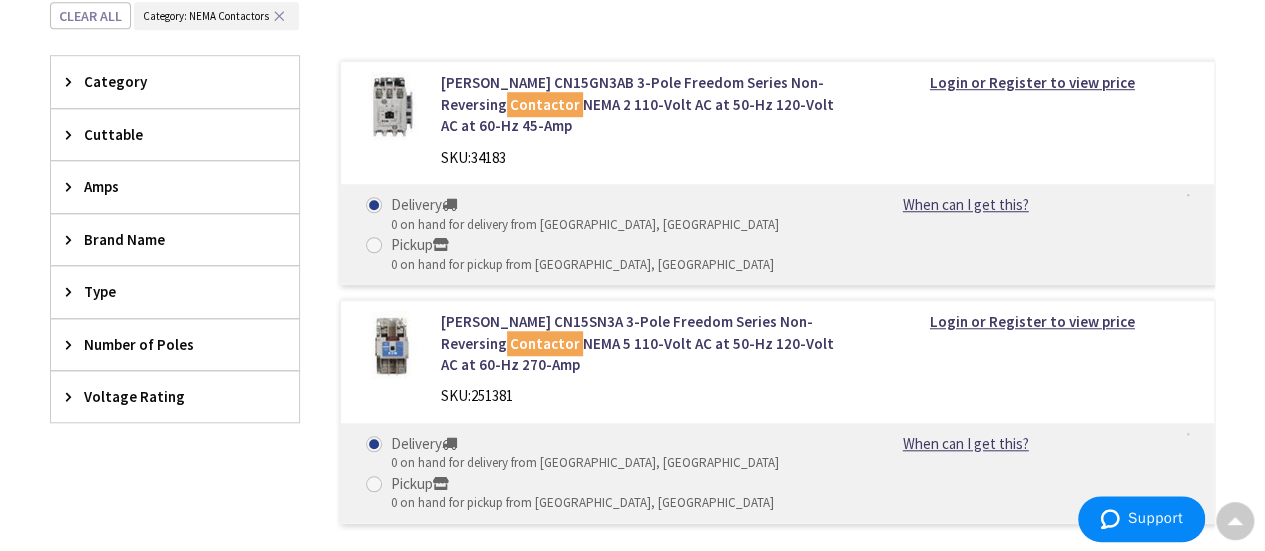 click at bounding box center [391, 107] 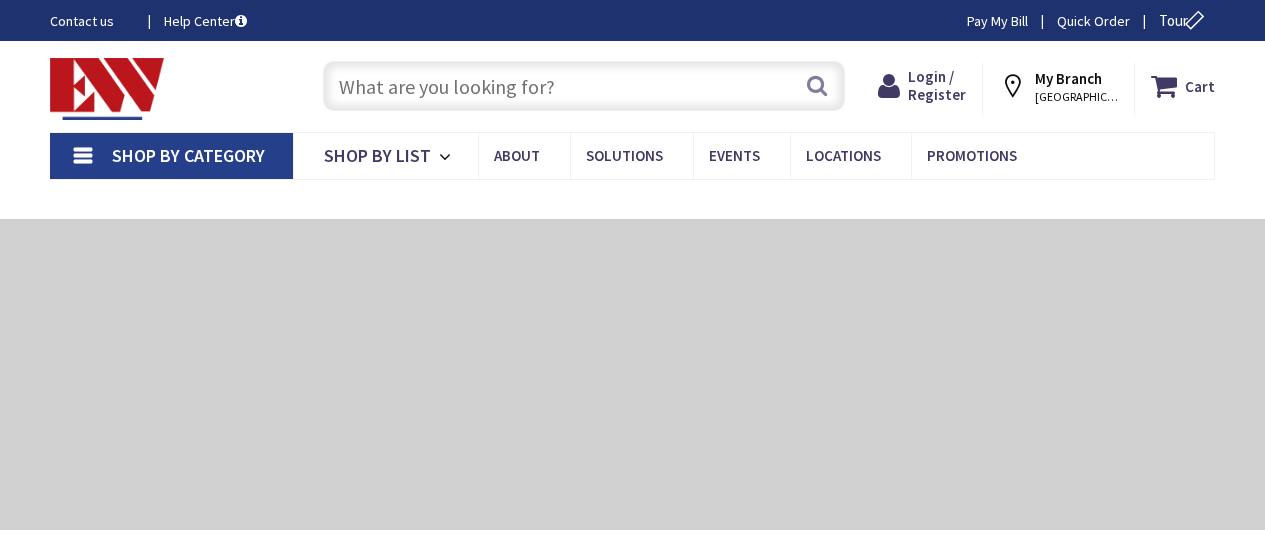 scroll, scrollTop: 0, scrollLeft: 0, axis: both 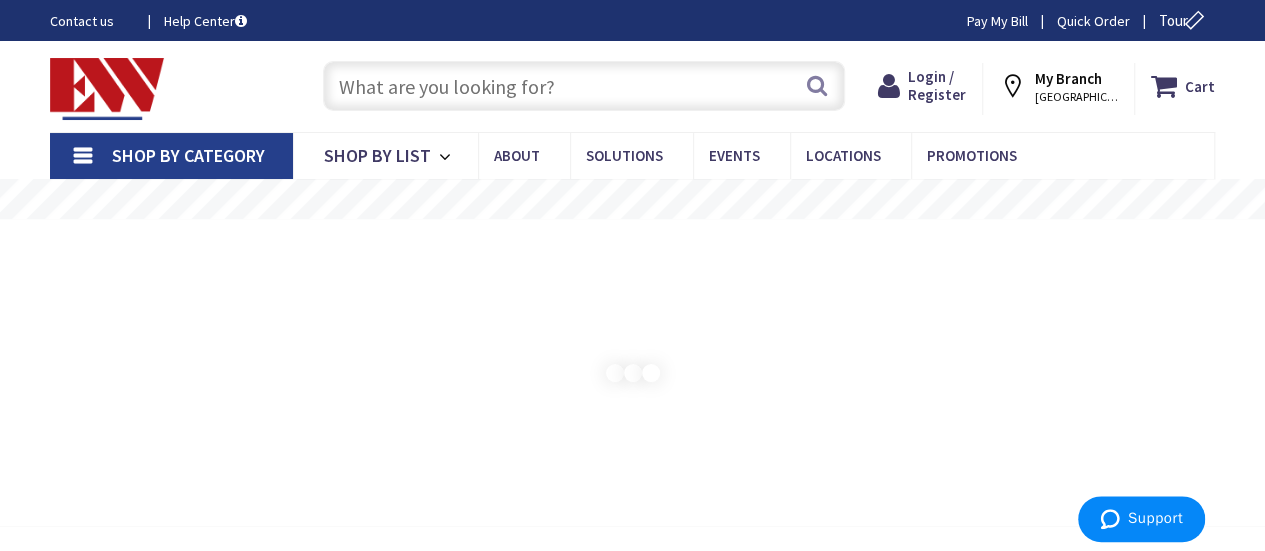 click at bounding box center [584, 86] 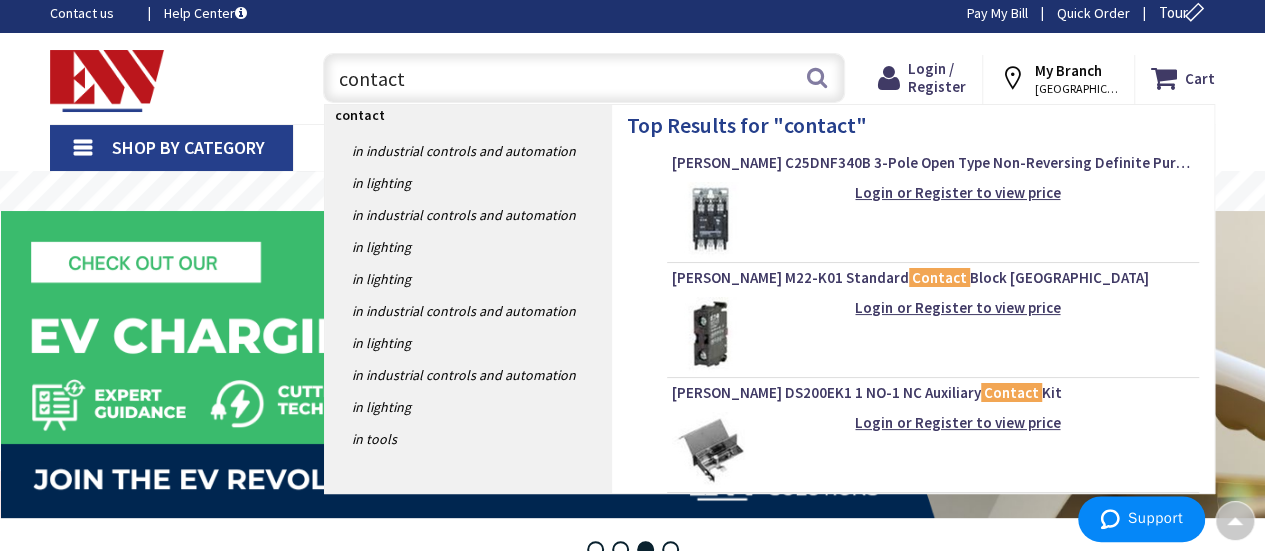 scroll, scrollTop: 0, scrollLeft: 0, axis: both 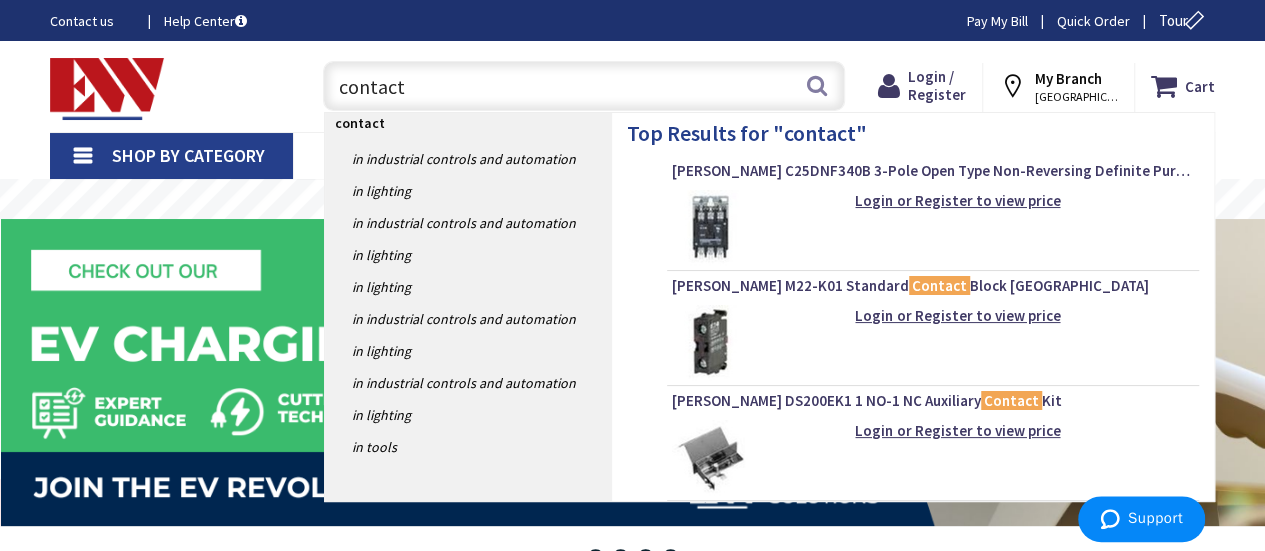 click on "contact" at bounding box center (584, 86) 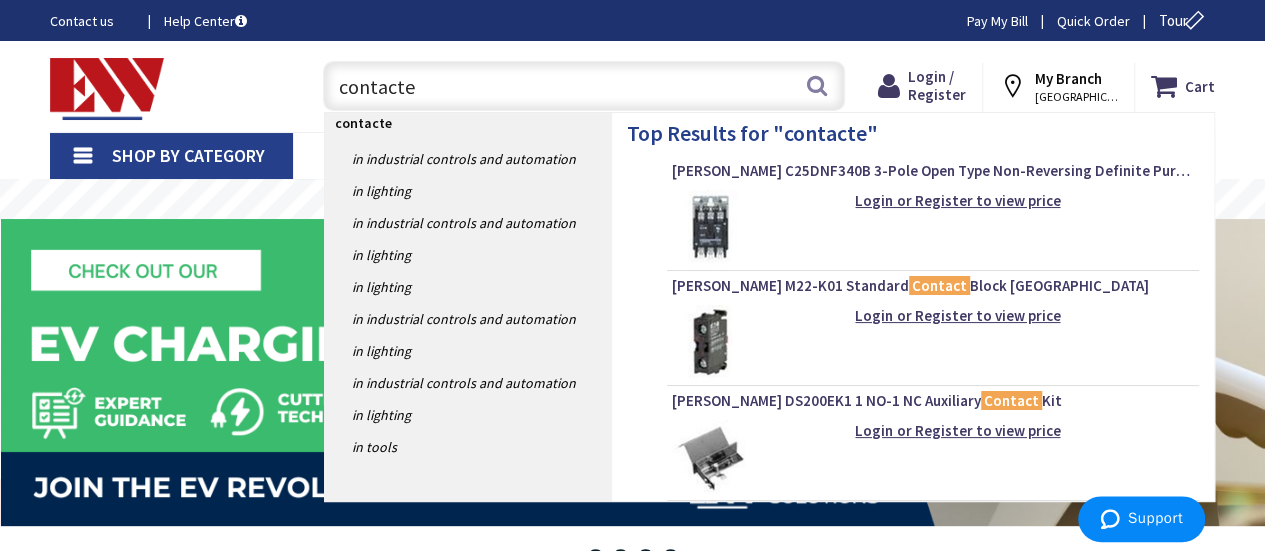 type on "contacter" 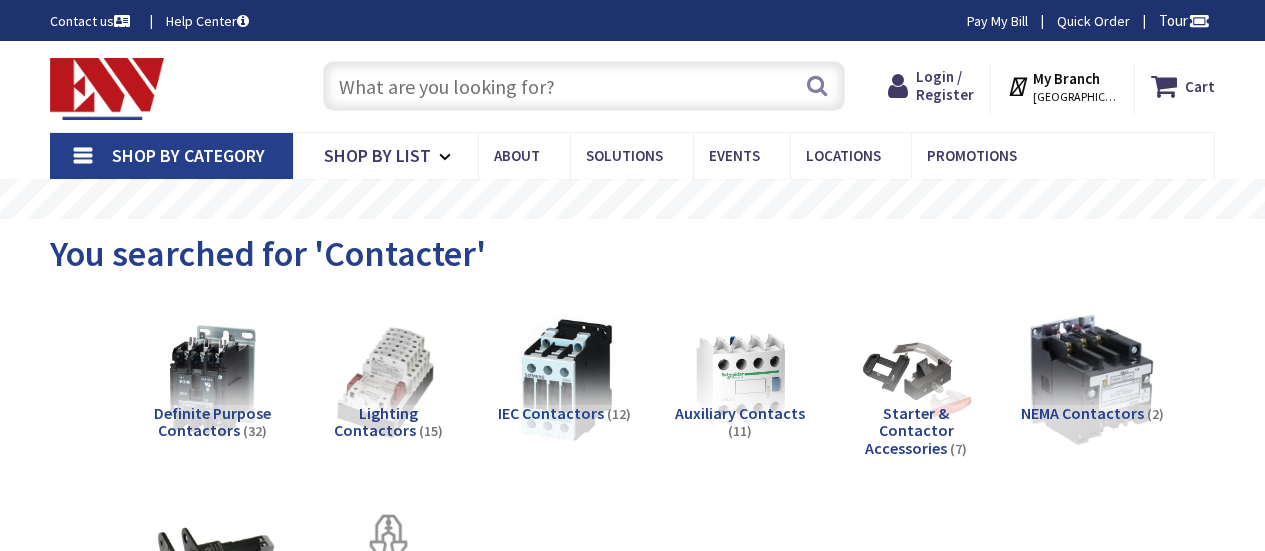 scroll, scrollTop: 0, scrollLeft: 0, axis: both 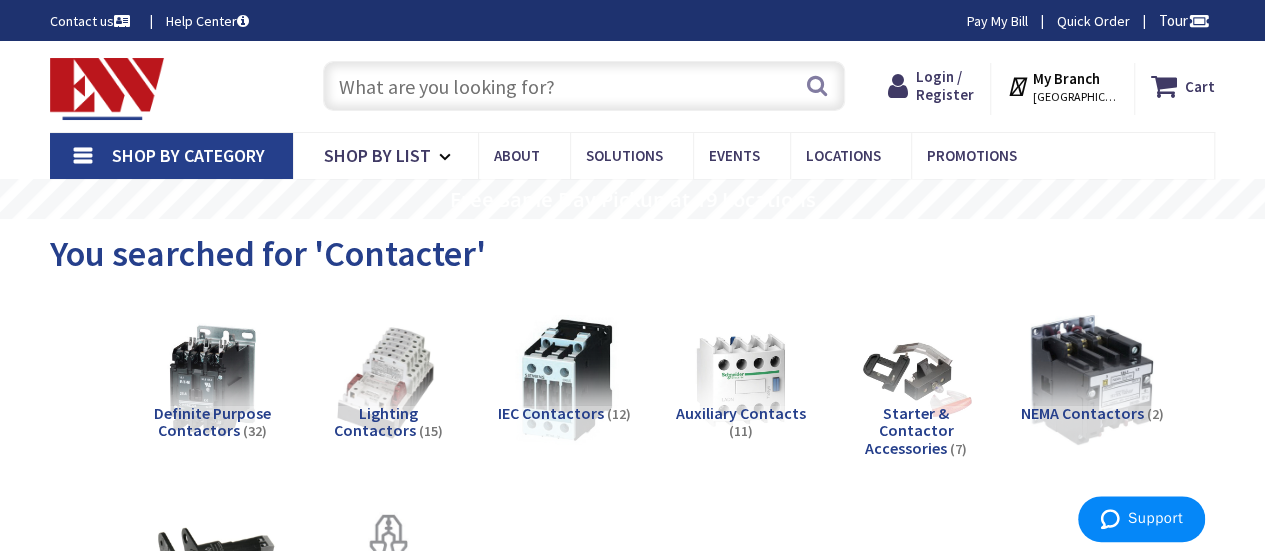 click on "Definite Purpose Contactors" at bounding box center (212, 422) 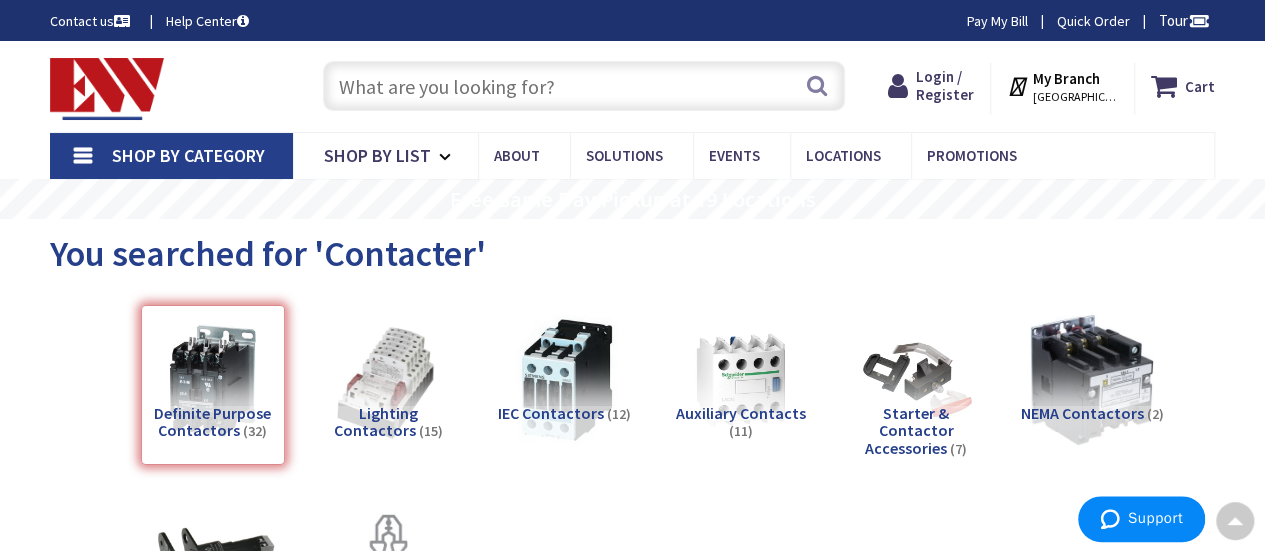 scroll, scrollTop: 706, scrollLeft: 0, axis: vertical 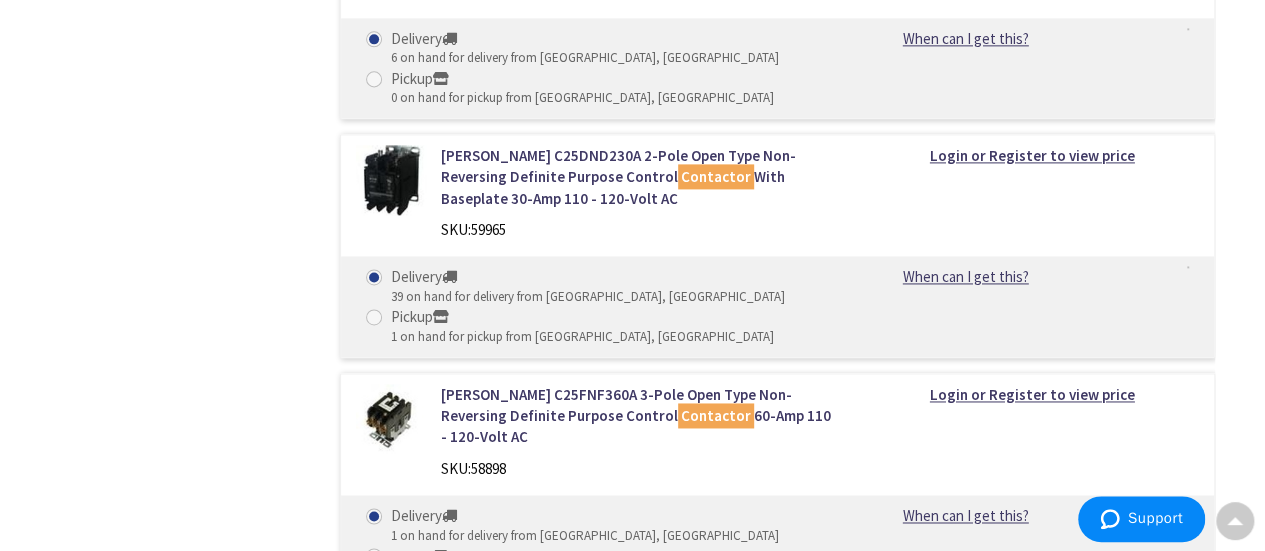 click at bounding box center [391, 180] 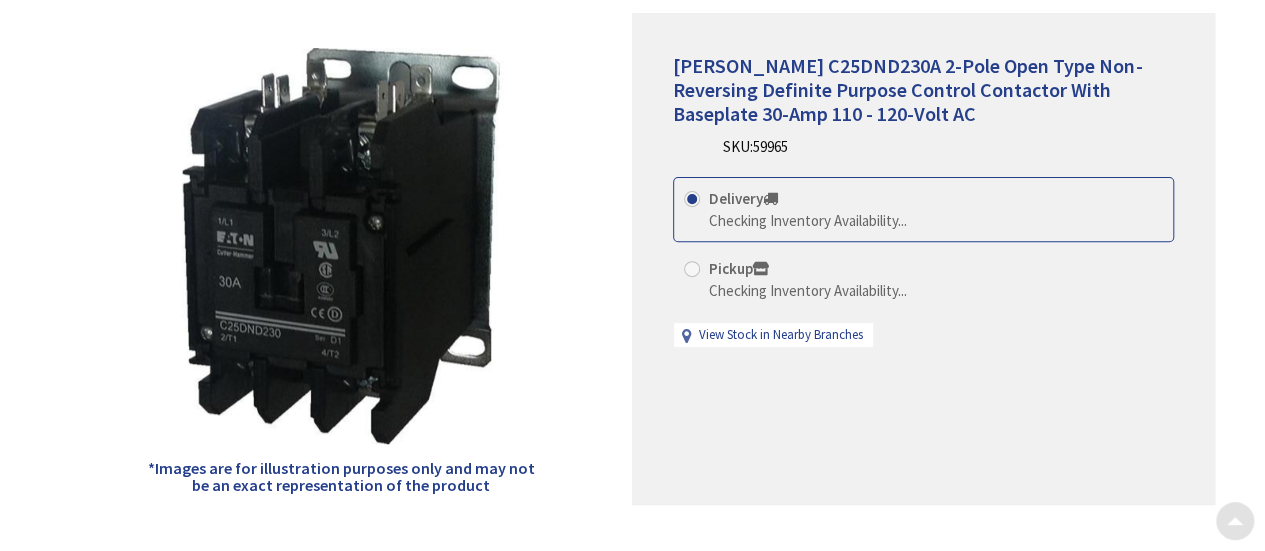 scroll, scrollTop: 277, scrollLeft: 0, axis: vertical 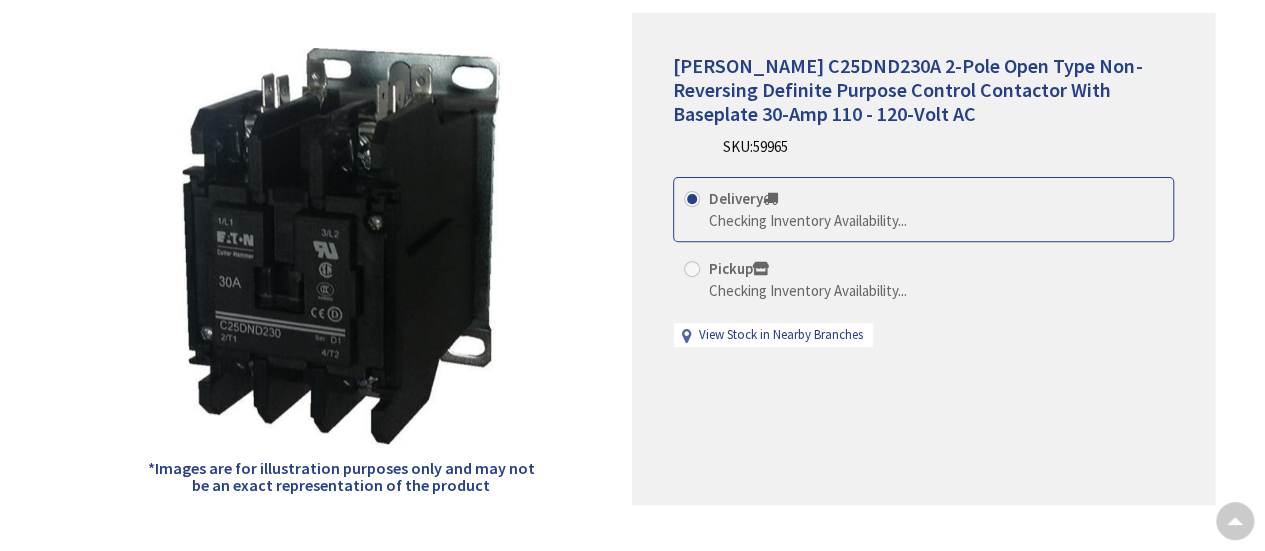 click on "Press Alt+1 for screen-reader mode, Alt+0 to cancel Accessibility Screen-Reader Guide, Feedback, and Issue Reporting | New window
Login to Your Account
My Branch :  [GEOGRAPHIC_DATA], [GEOGRAPHIC_DATA]
Change
Shop By Category
Shop By List
About
Solutions
Events
Locations
Promotions
Help Center
Customer Service   [PHONE_NUMBER] HVAC" at bounding box center [632, 955] 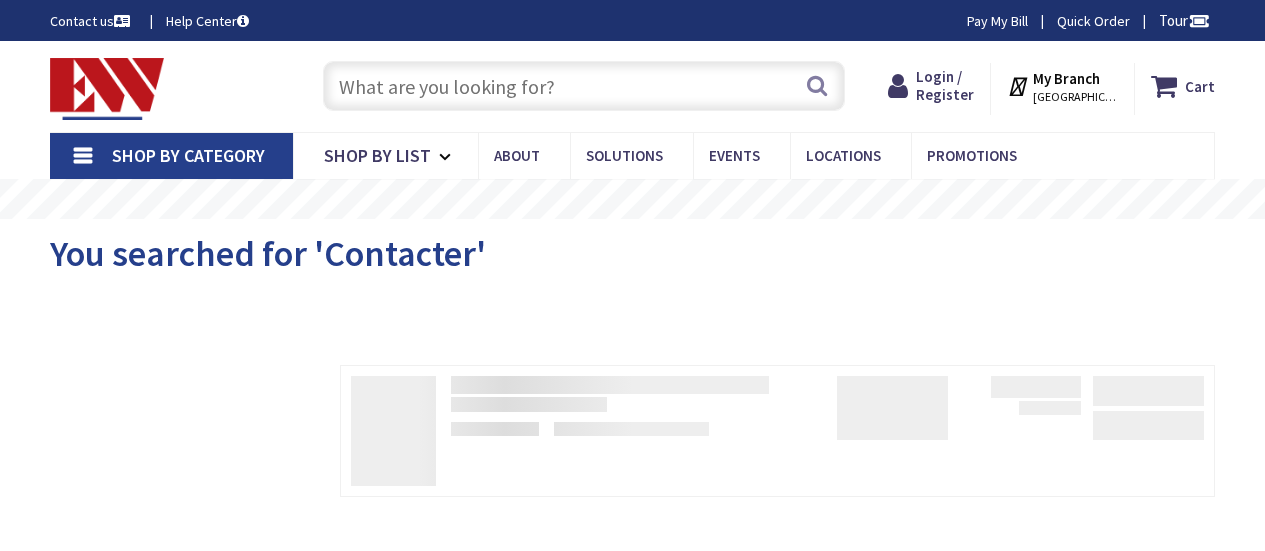 scroll, scrollTop: 550, scrollLeft: 0, axis: vertical 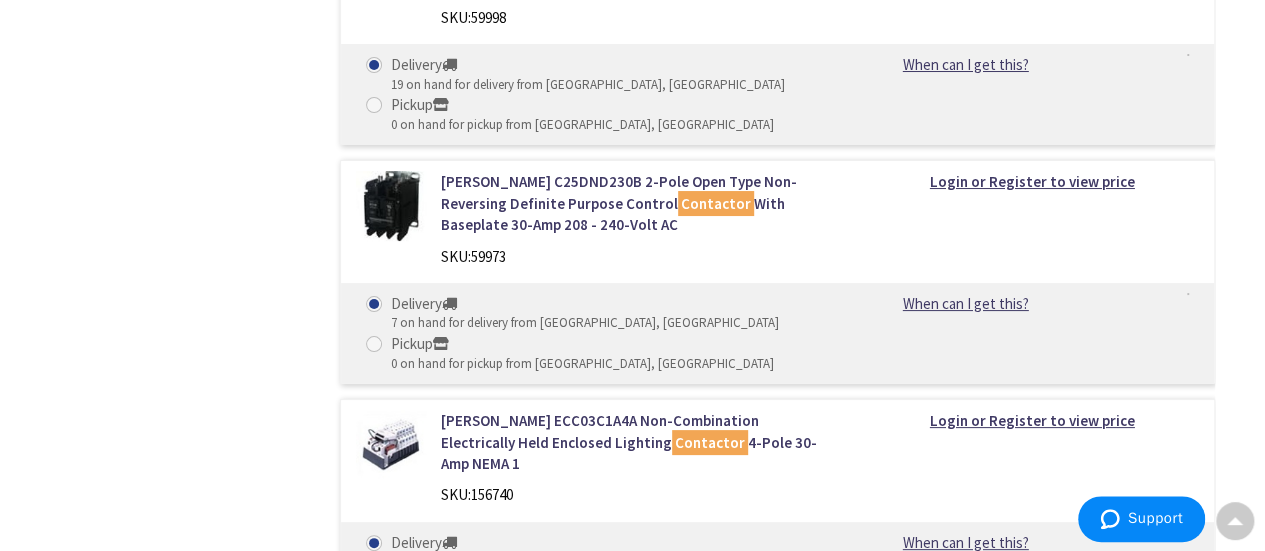 click at bounding box center (391, 206) 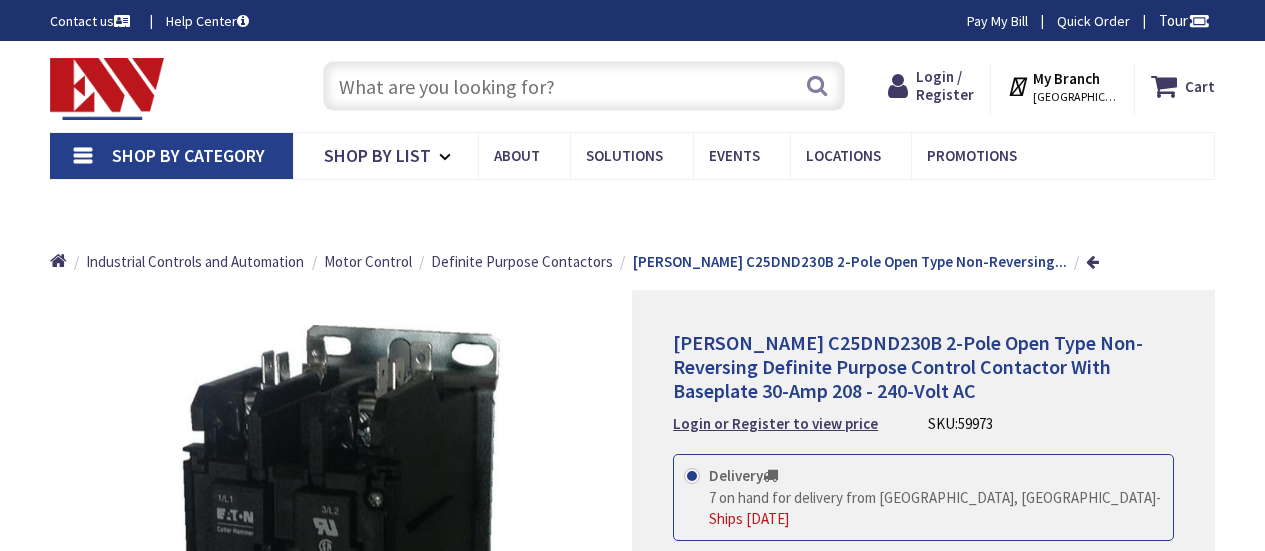 scroll, scrollTop: 0, scrollLeft: 0, axis: both 